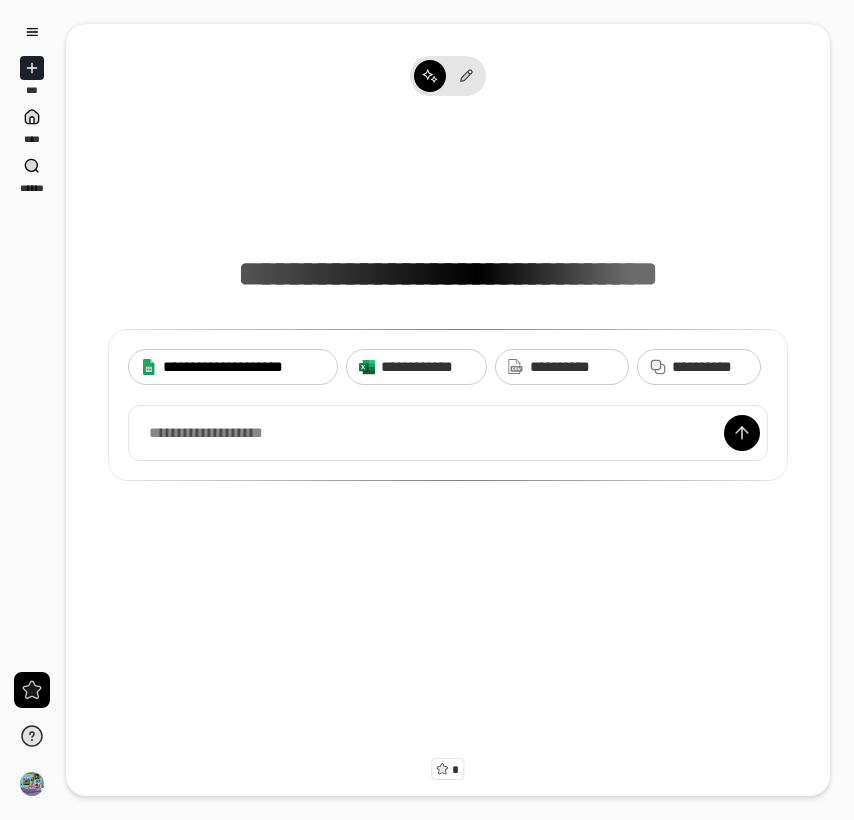 scroll, scrollTop: 0, scrollLeft: 0, axis: both 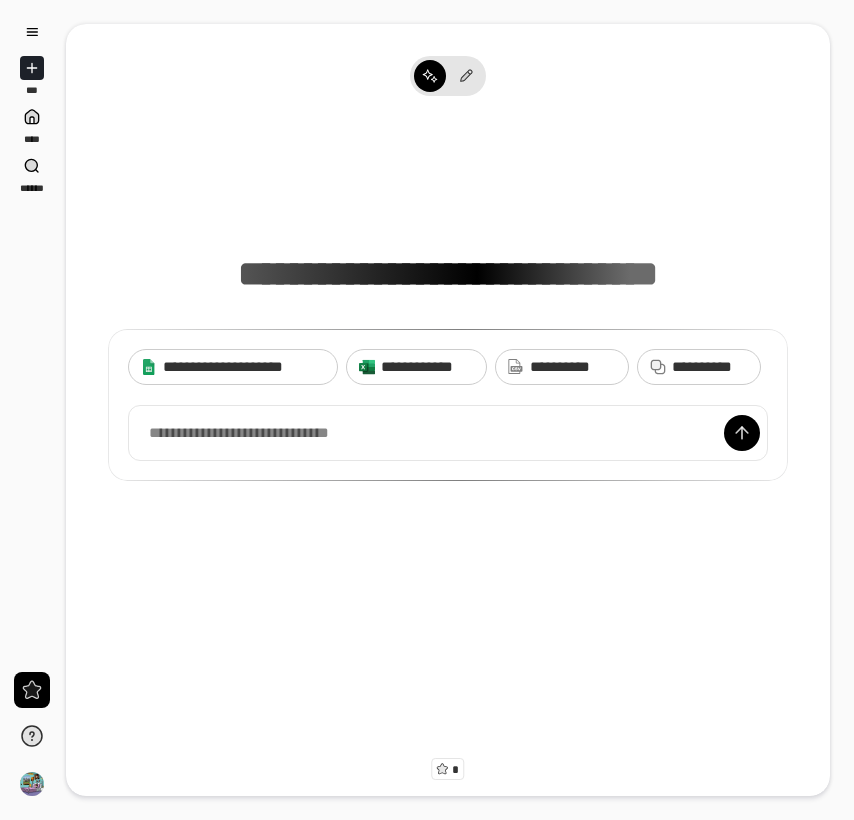 click 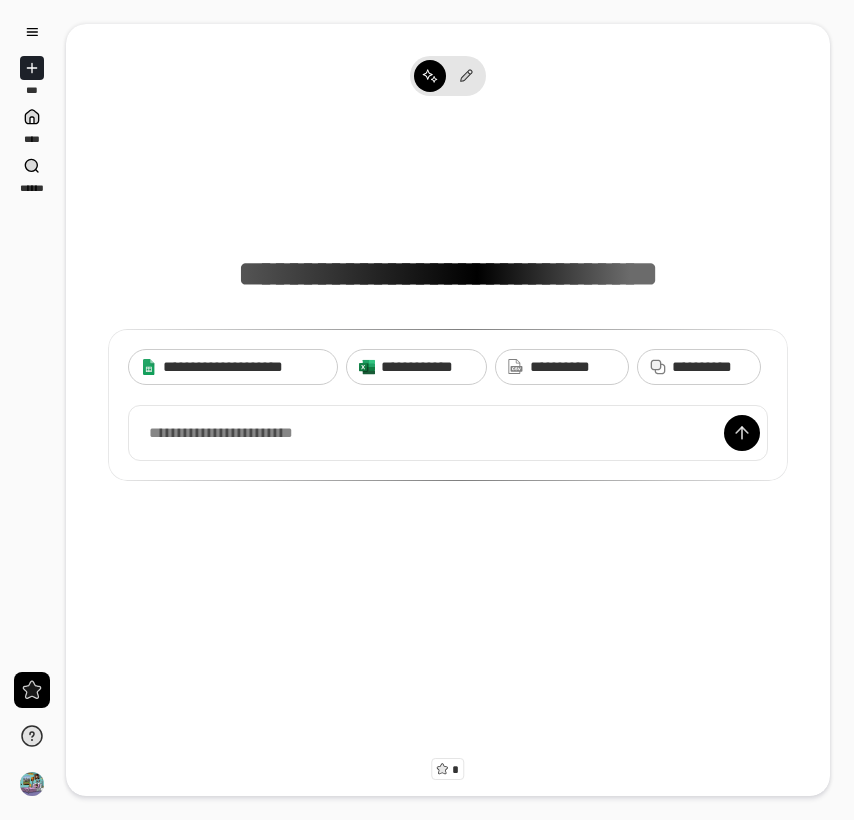 click at bounding box center [32, 68] 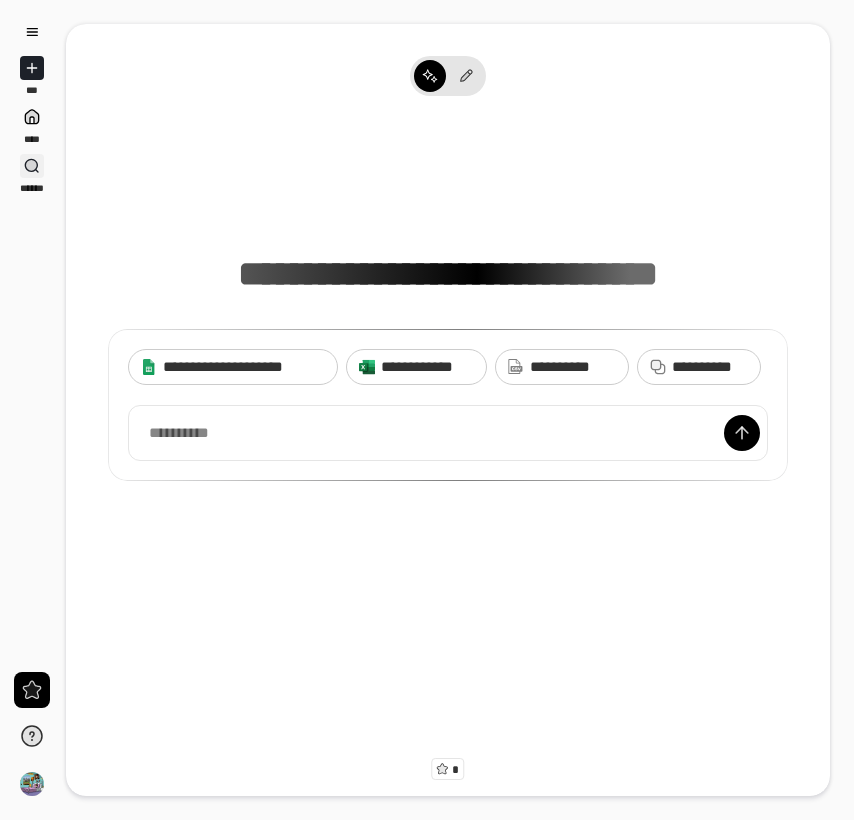 click at bounding box center (32, 166) 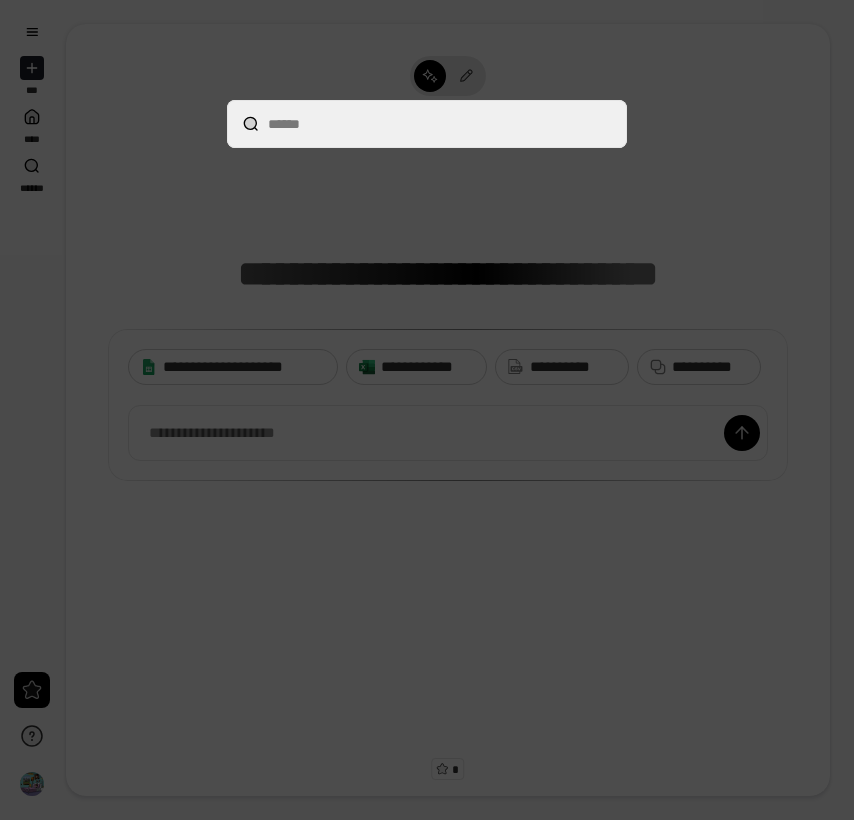 click at bounding box center [427, 410] 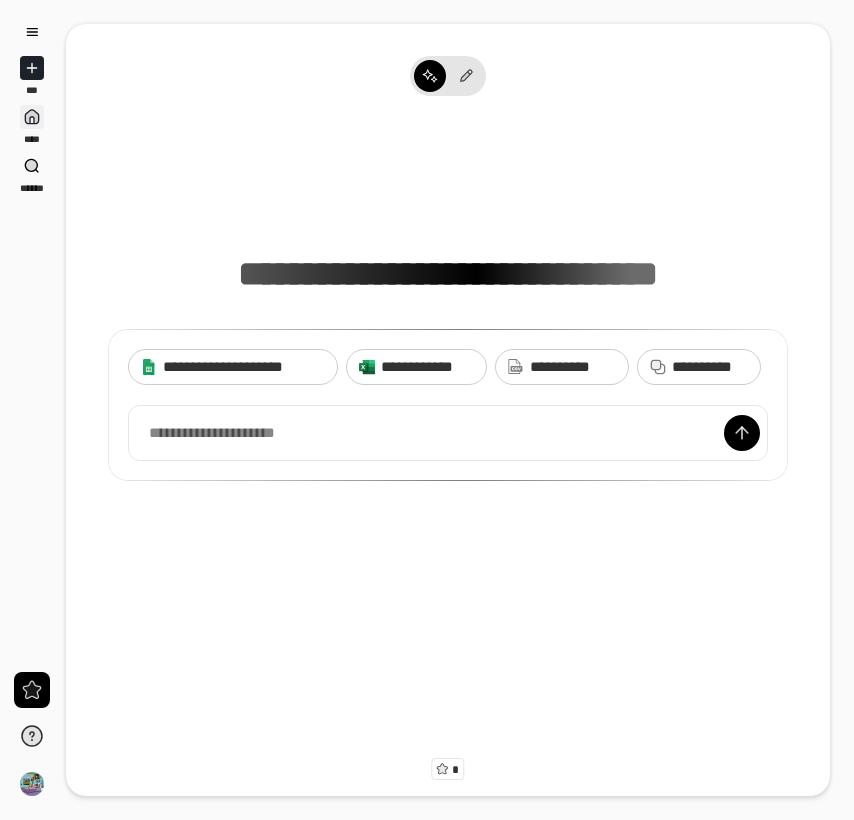 click 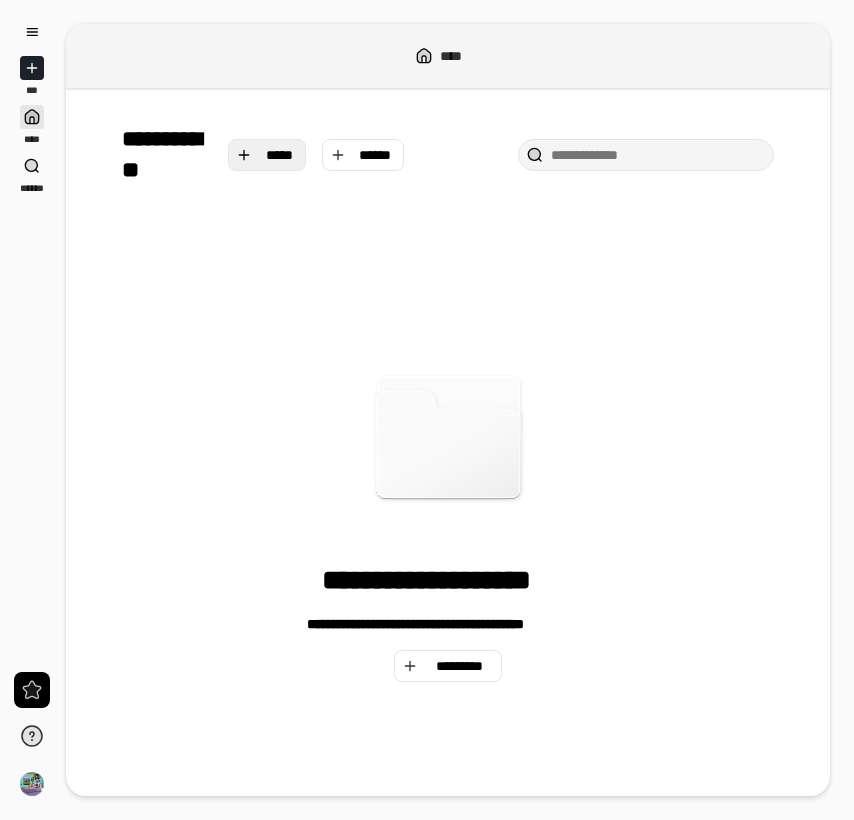 click on "*****" at bounding box center [267, 155] 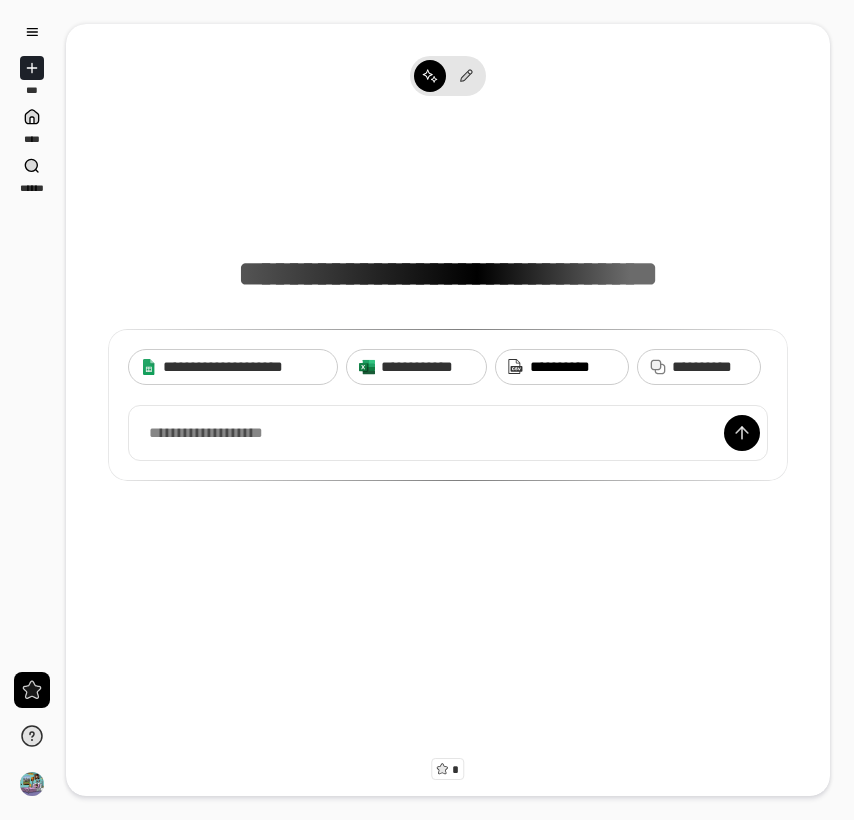 click on "**********" at bounding box center [573, 367] 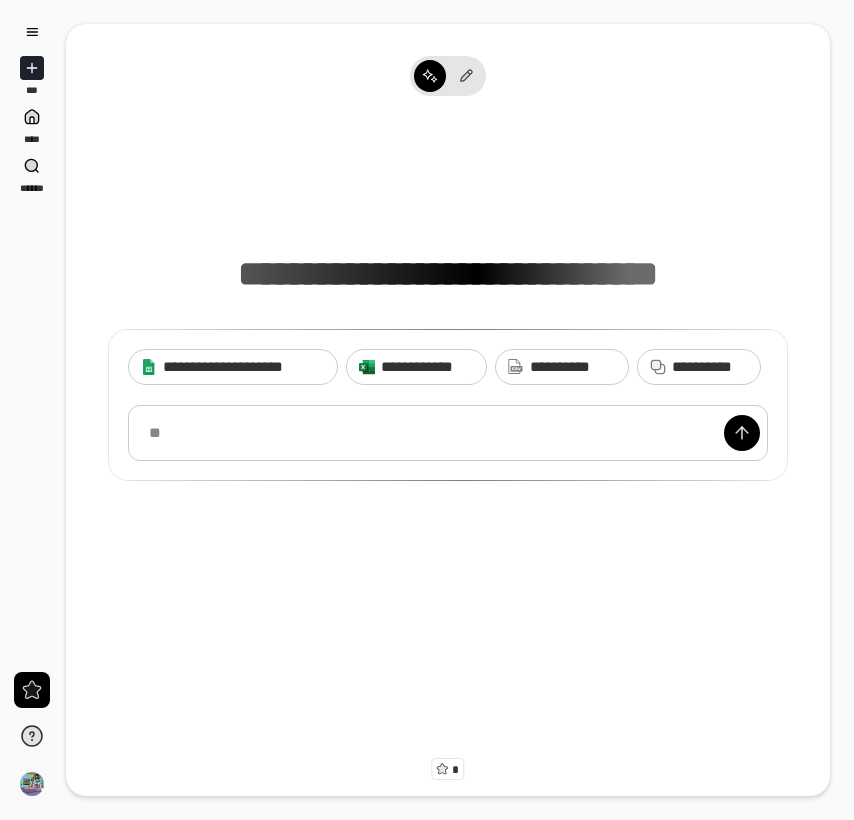 scroll, scrollTop: 0, scrollLeft: 0, axis: both 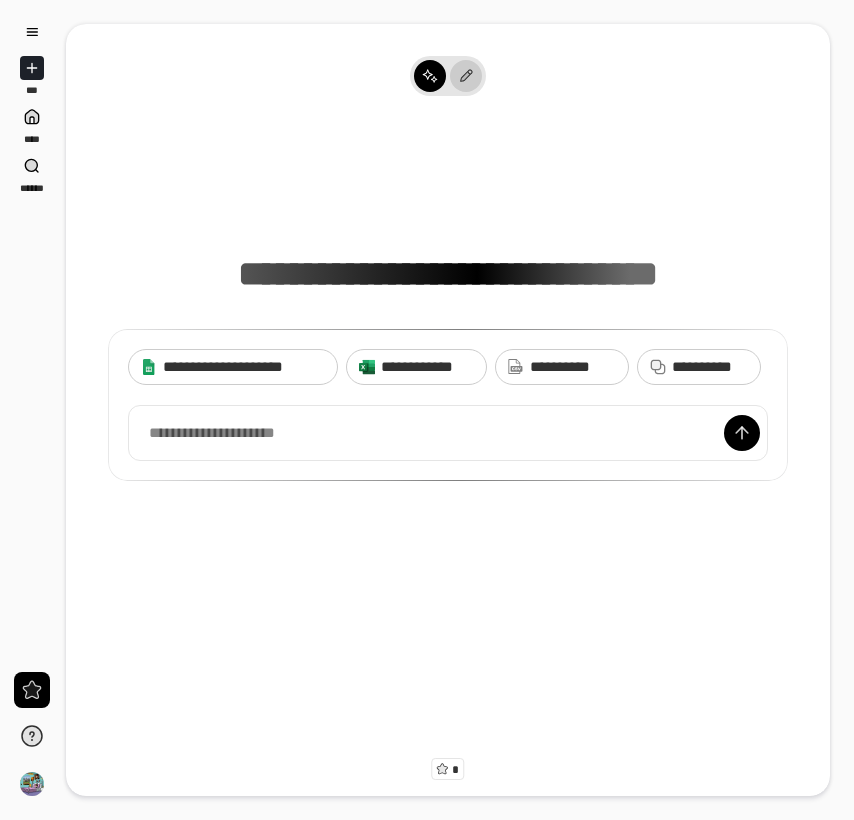 click 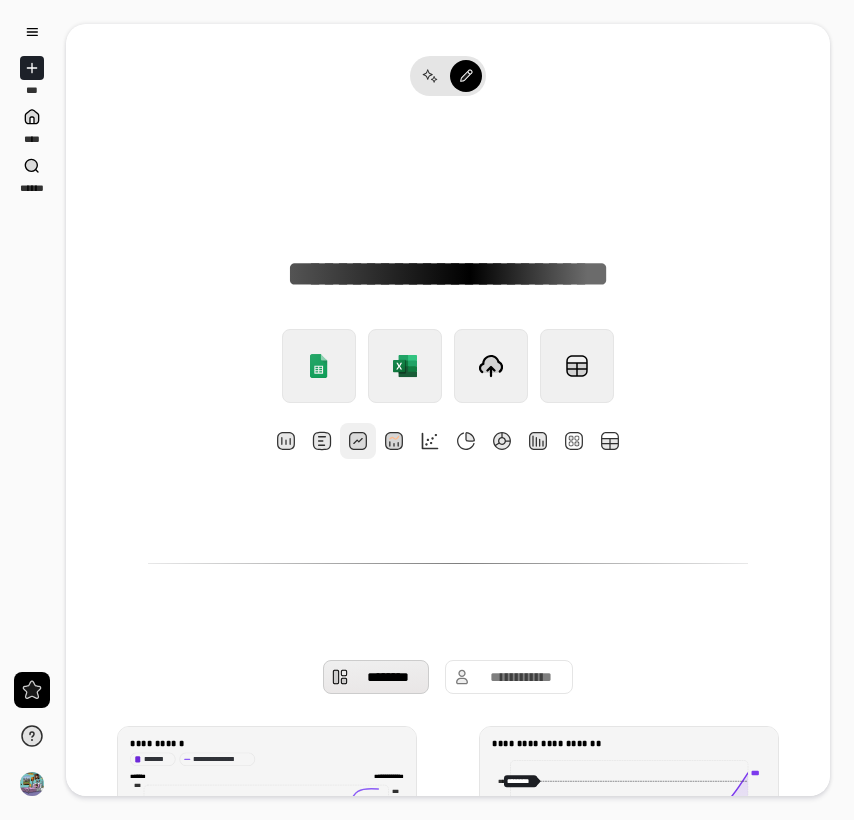 click at bounding box center (358, 441) 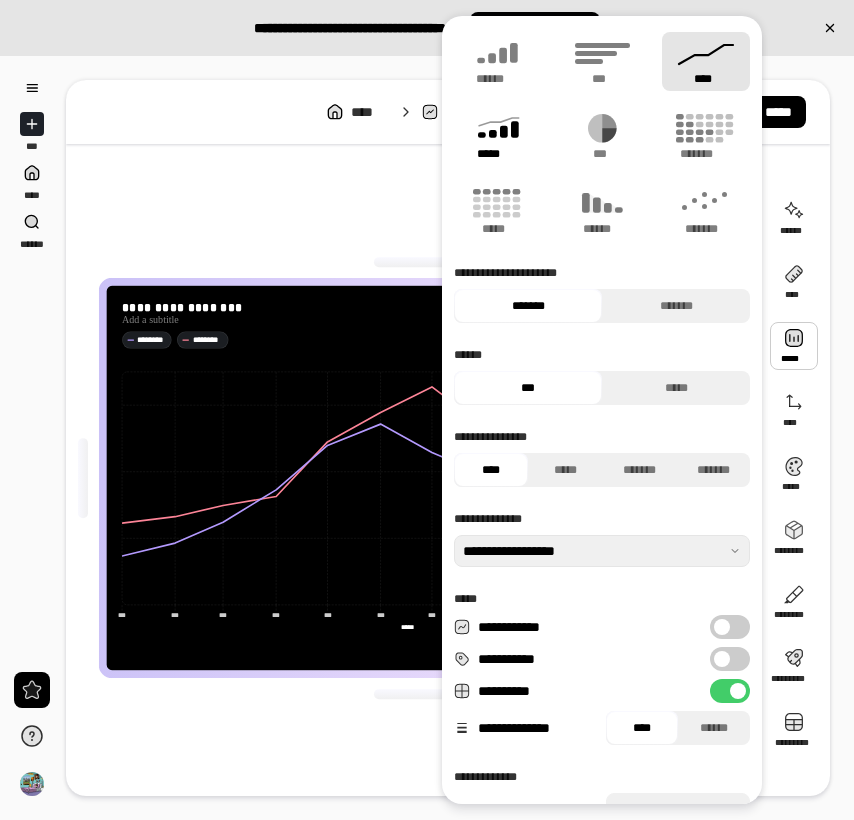 click 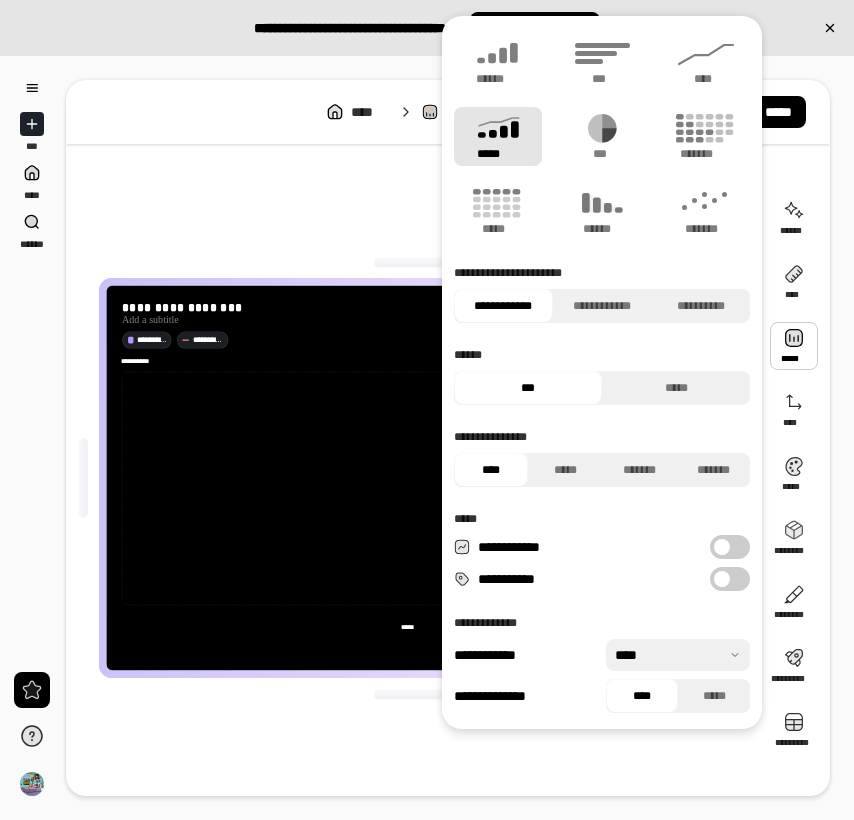 type on "**********" 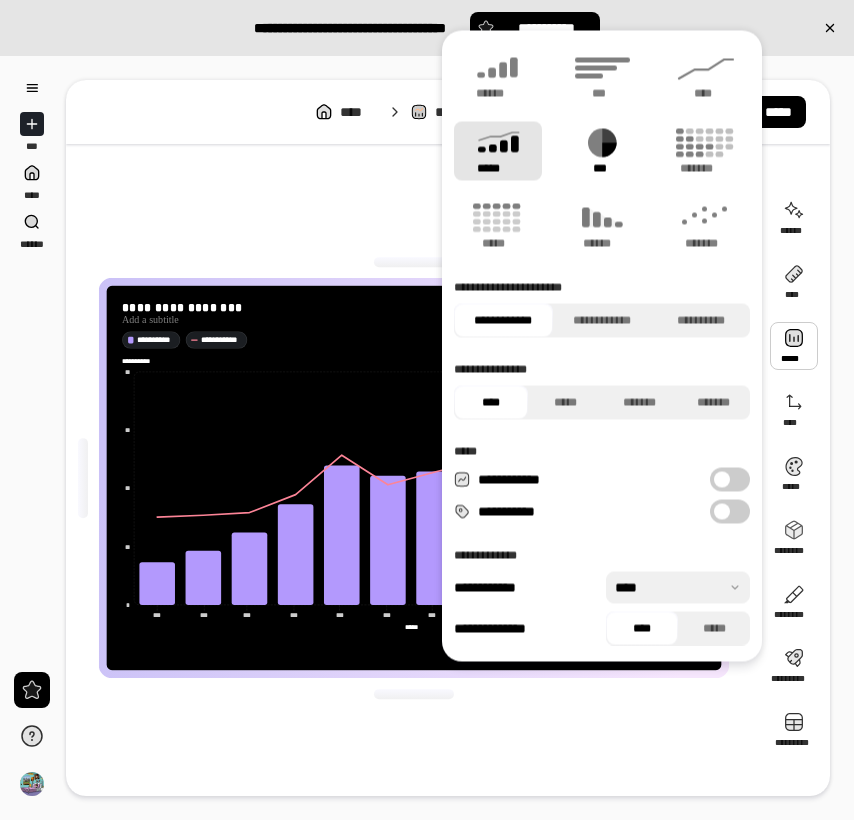 click 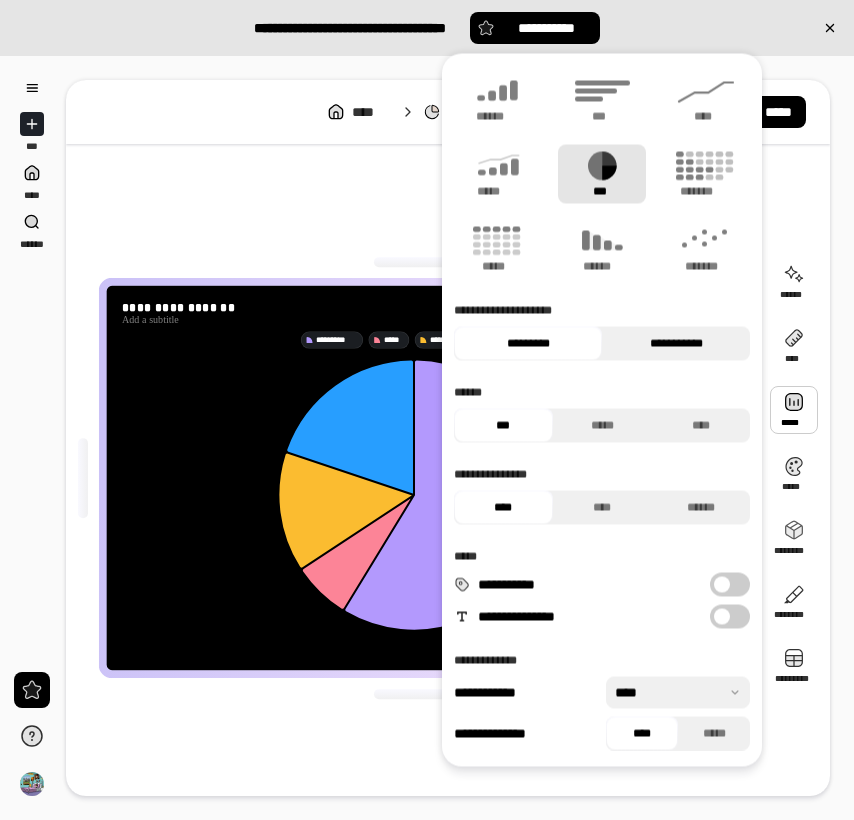click on "**********" at bounding box center [676, 344] 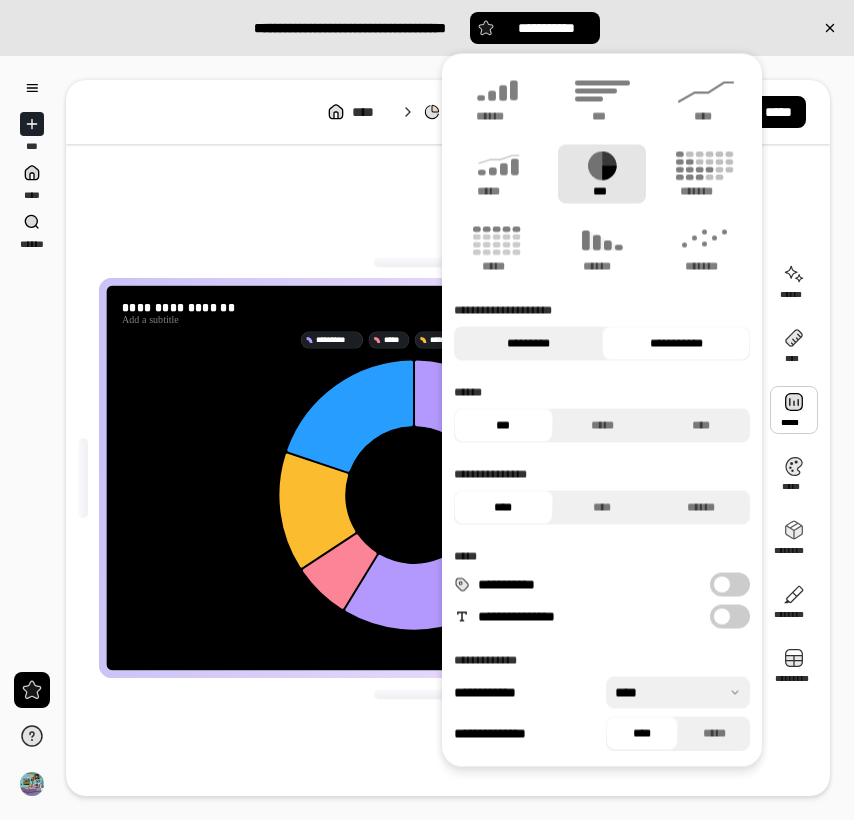 click on "*********" at bounding box center (528, 344) 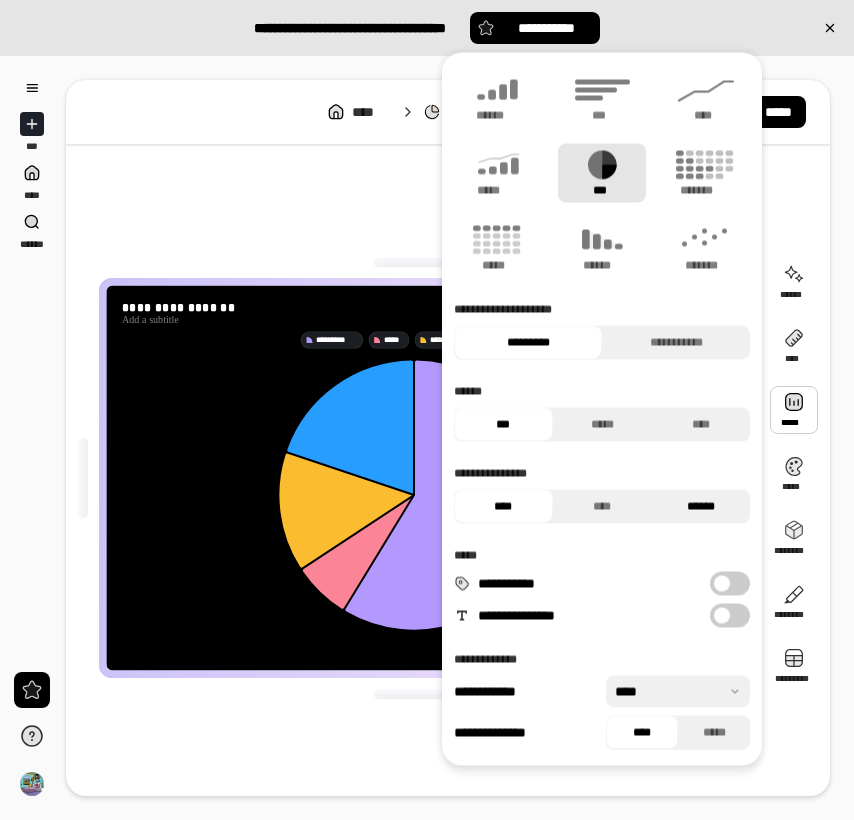 scroll, scrollTop: 0, scrollLeft: 0, axis: both 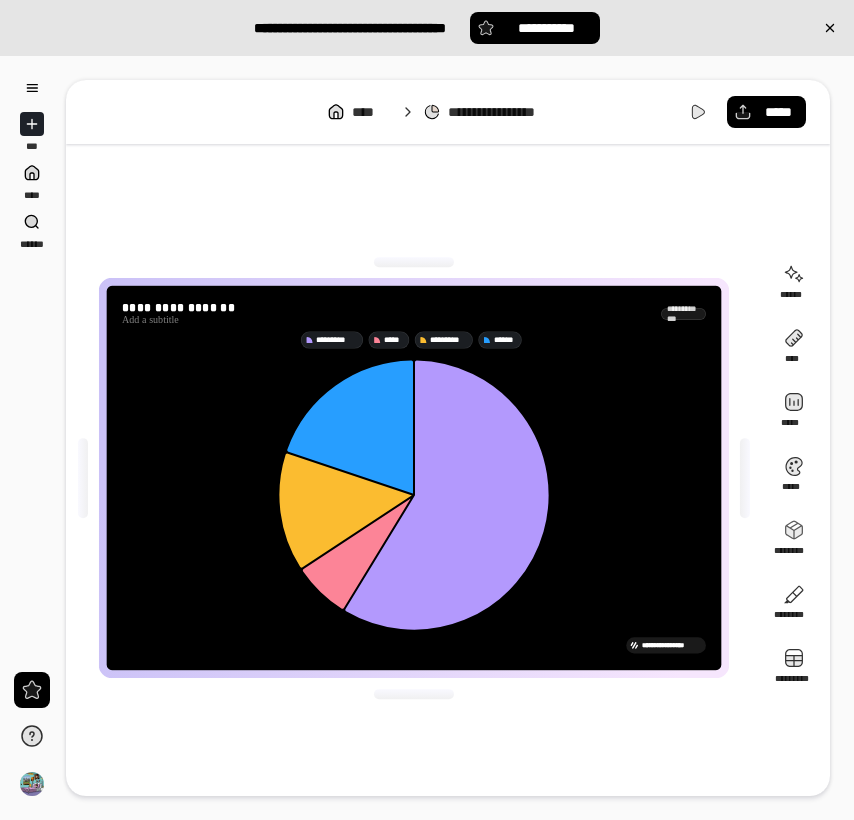 click on "**********" at bounding box center [414, 478] 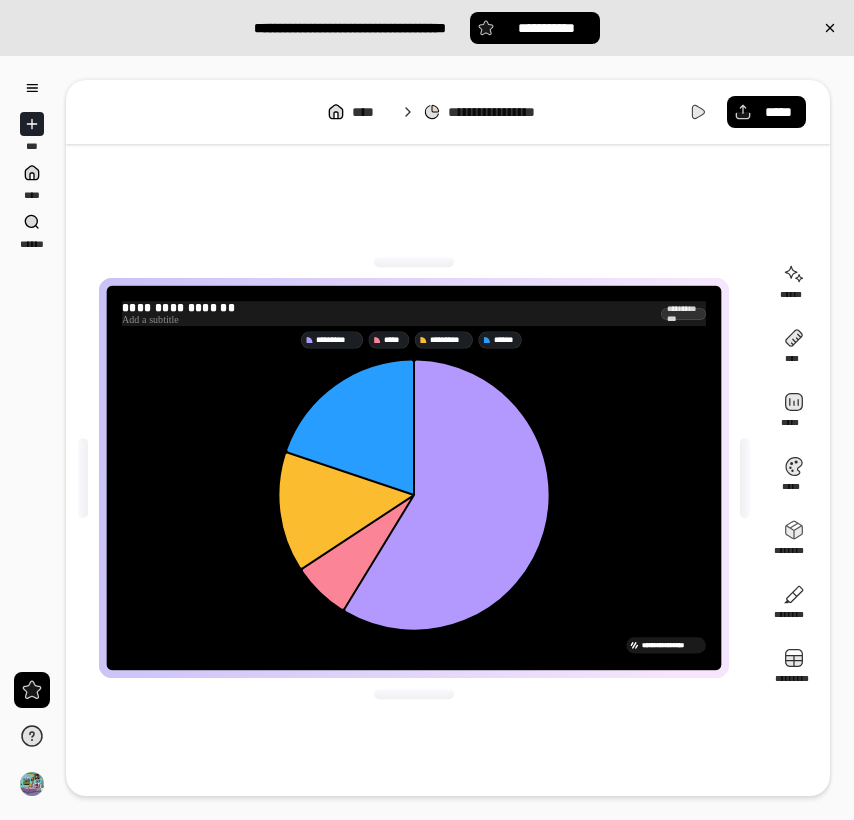click on "**********" at bounding box center (414, 307) 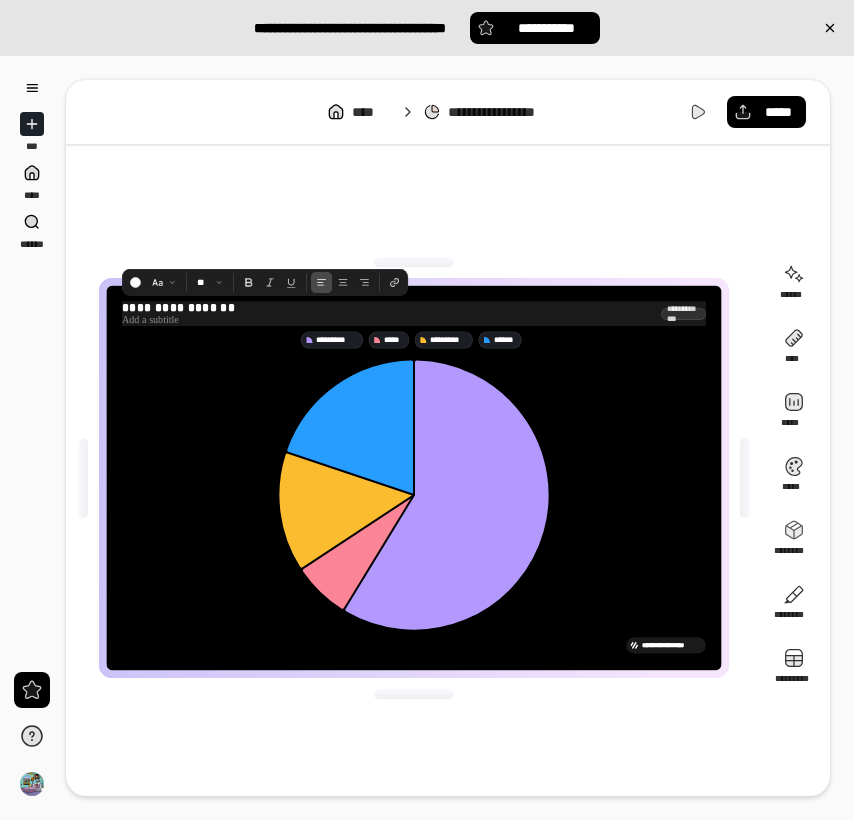 click on "**********" at bounding box center (414, 307) 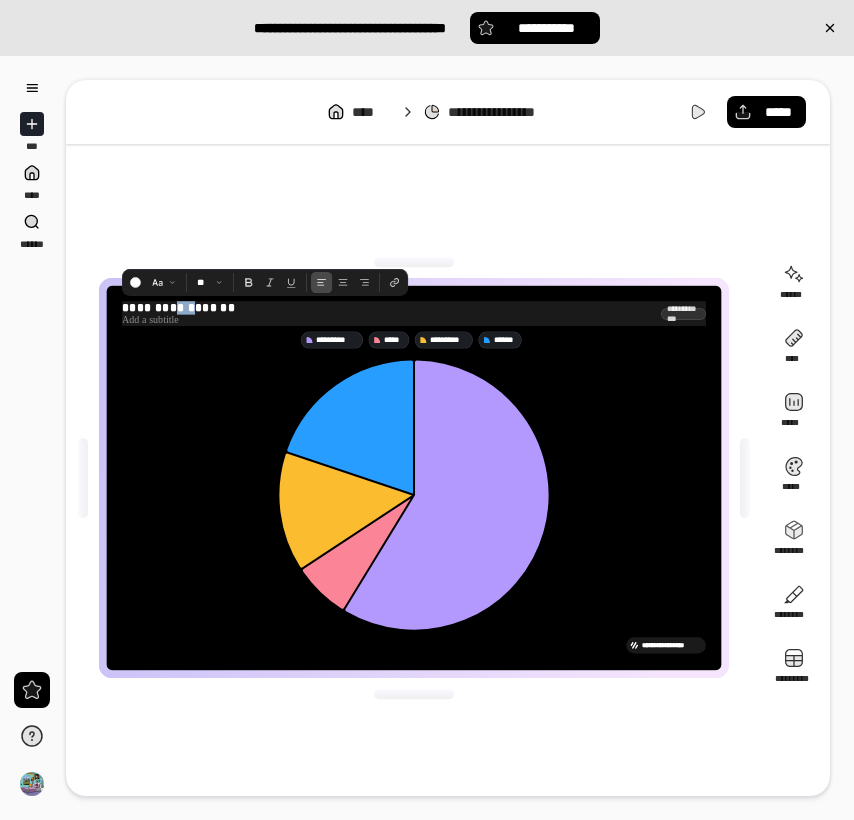 click on "**********" at bounding box center (414, 307) 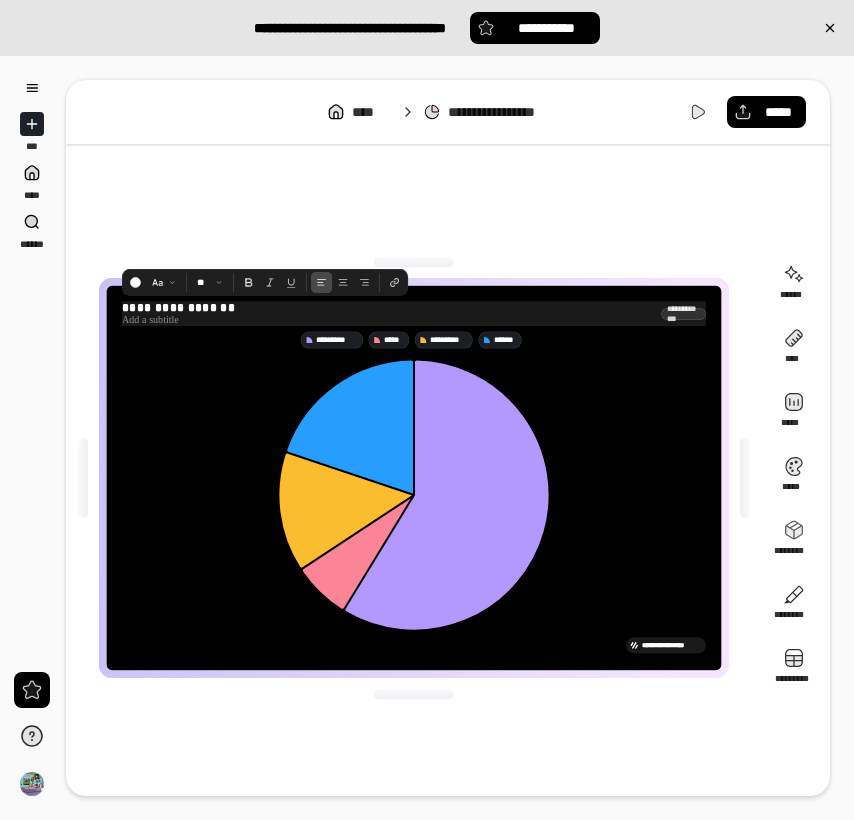 click on "**********" at bounding box center [414, 307] 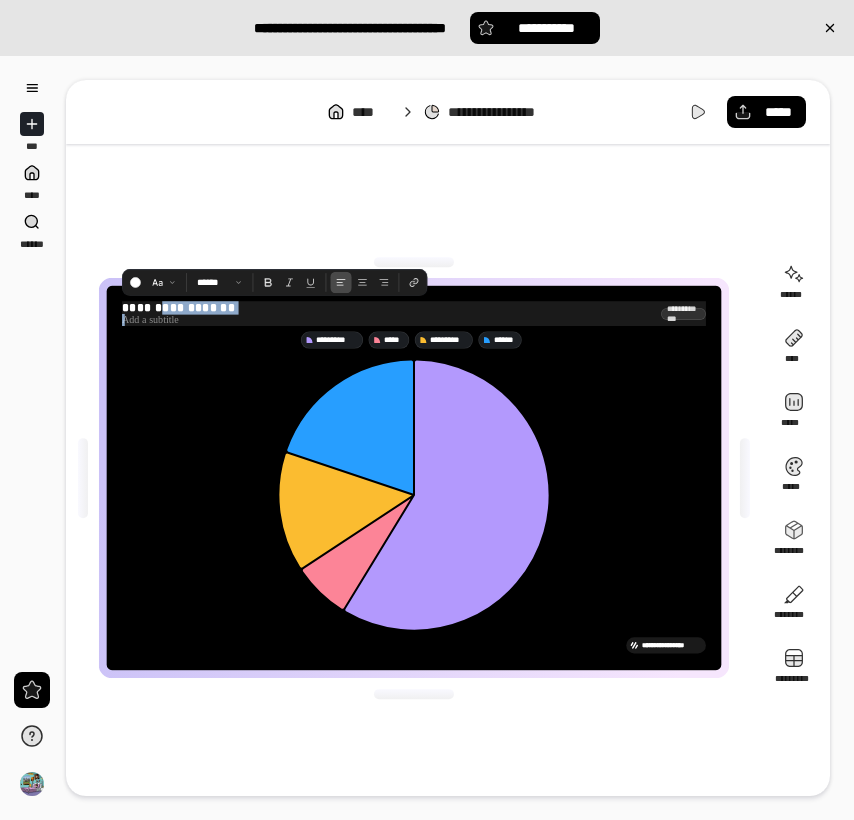drag, startPoint x: 237, startPoint y: 311, endPoint x: 147, endPoint y: 312, distance: 90.005554 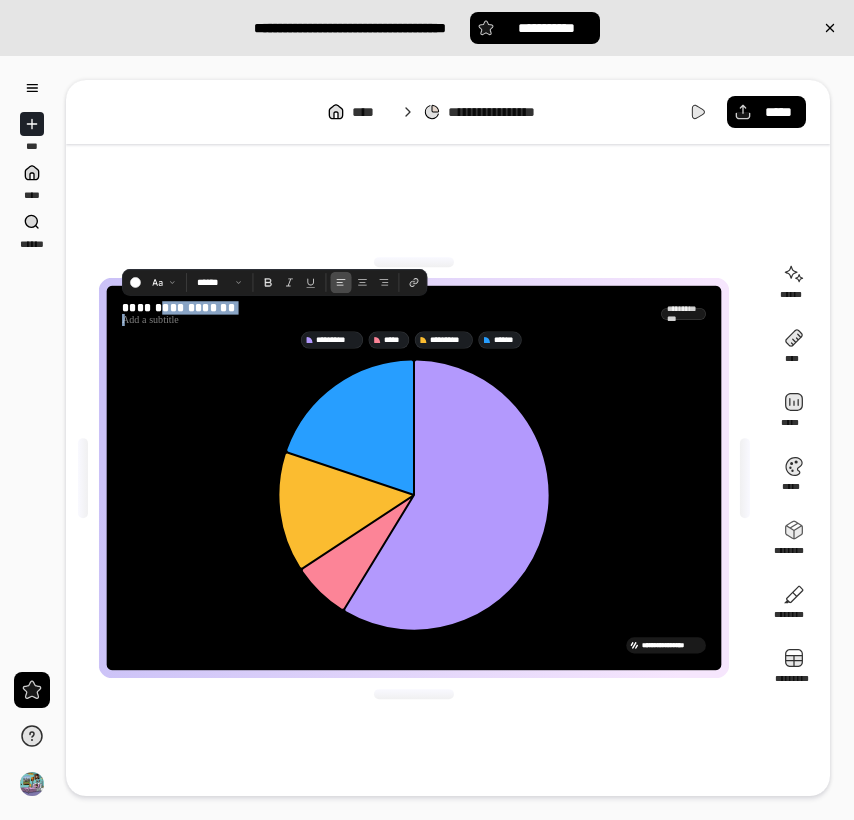 click 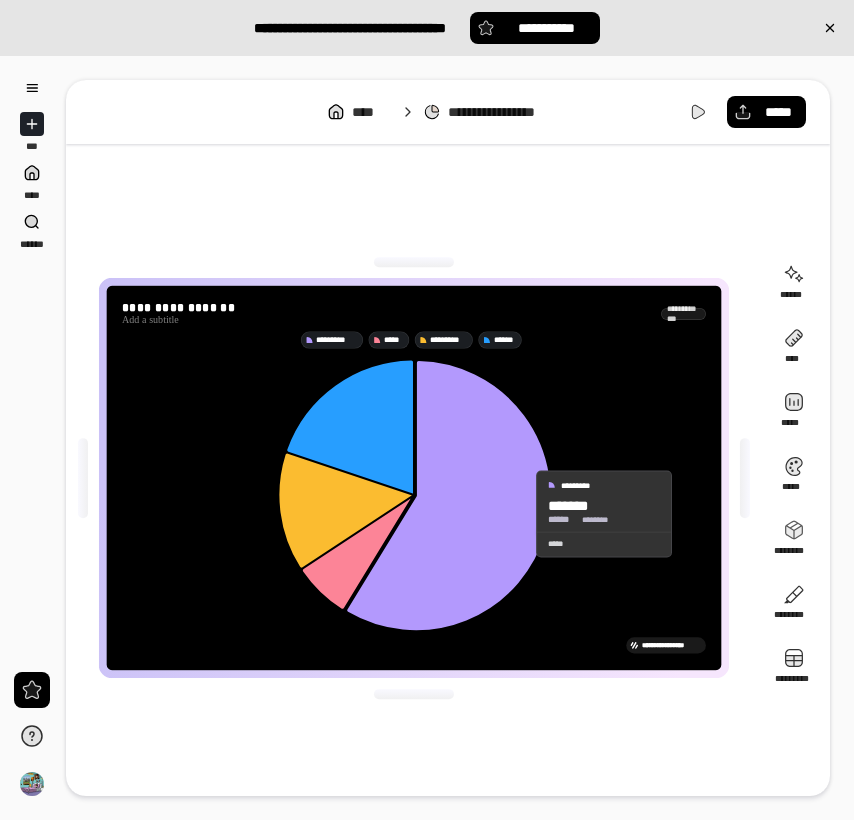 click 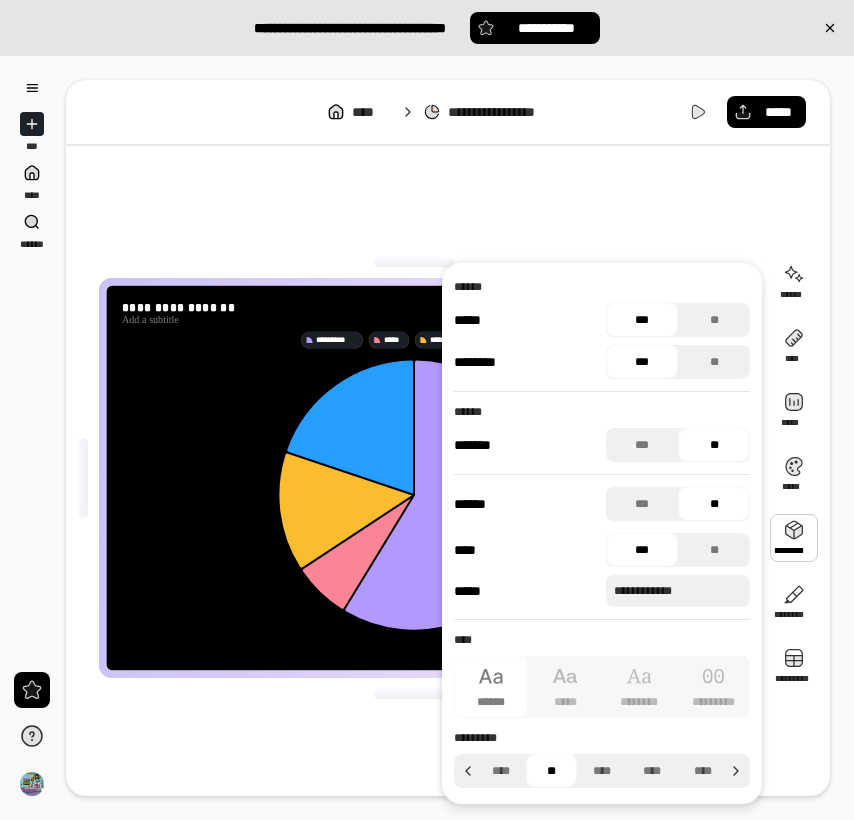 click on "**********" at bounding box center [414, 478] 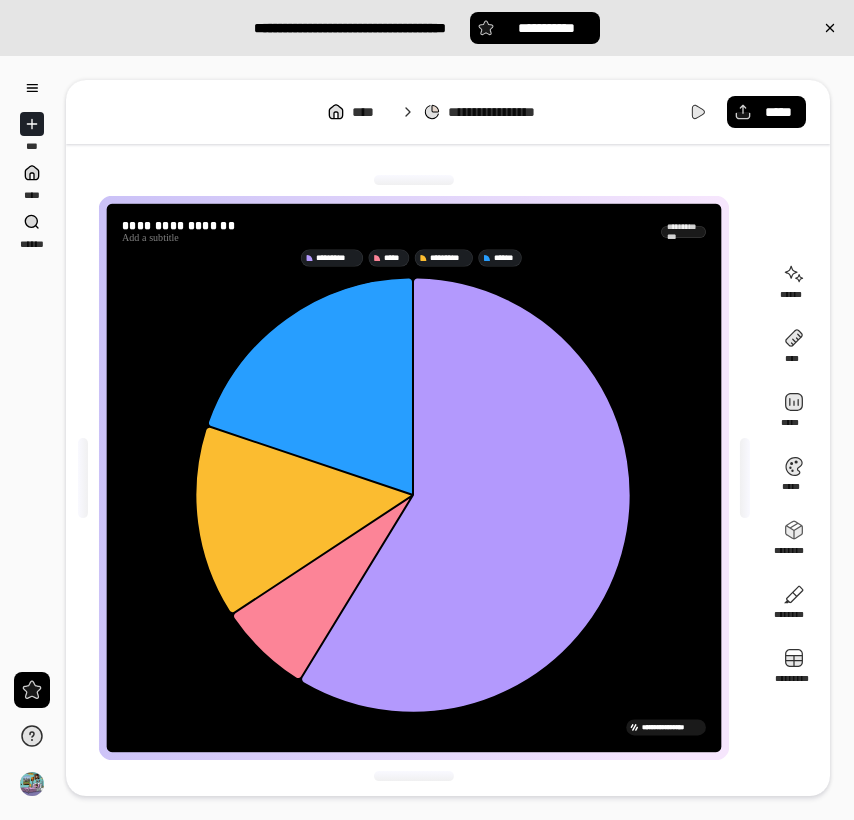 click at bounding box center [414, 180] 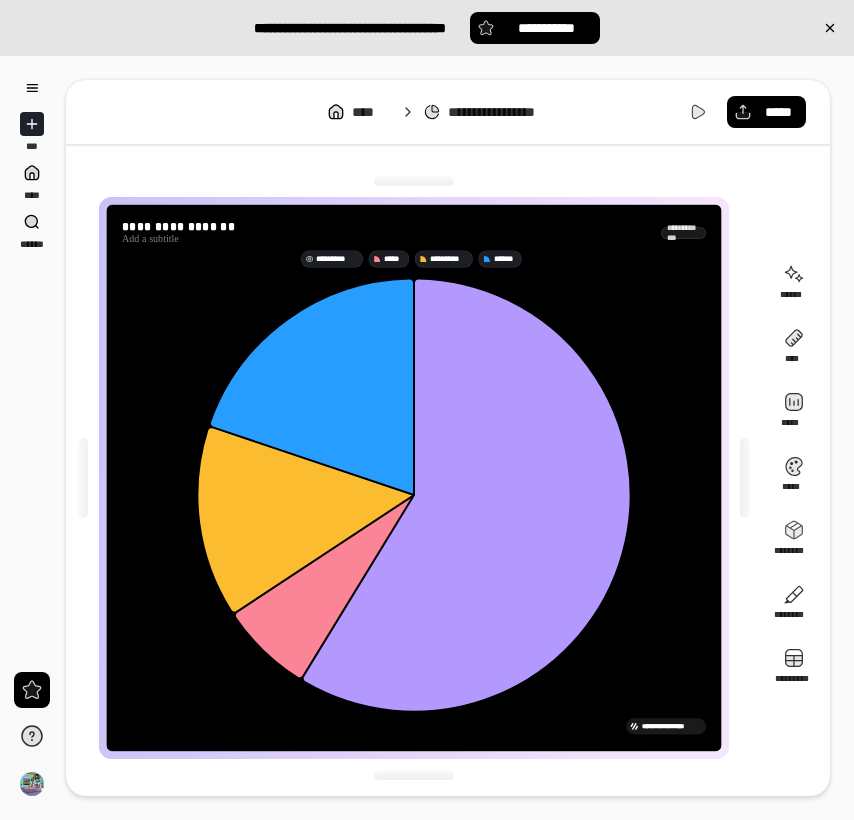 click on "*********" at bounding box center [337, 258] 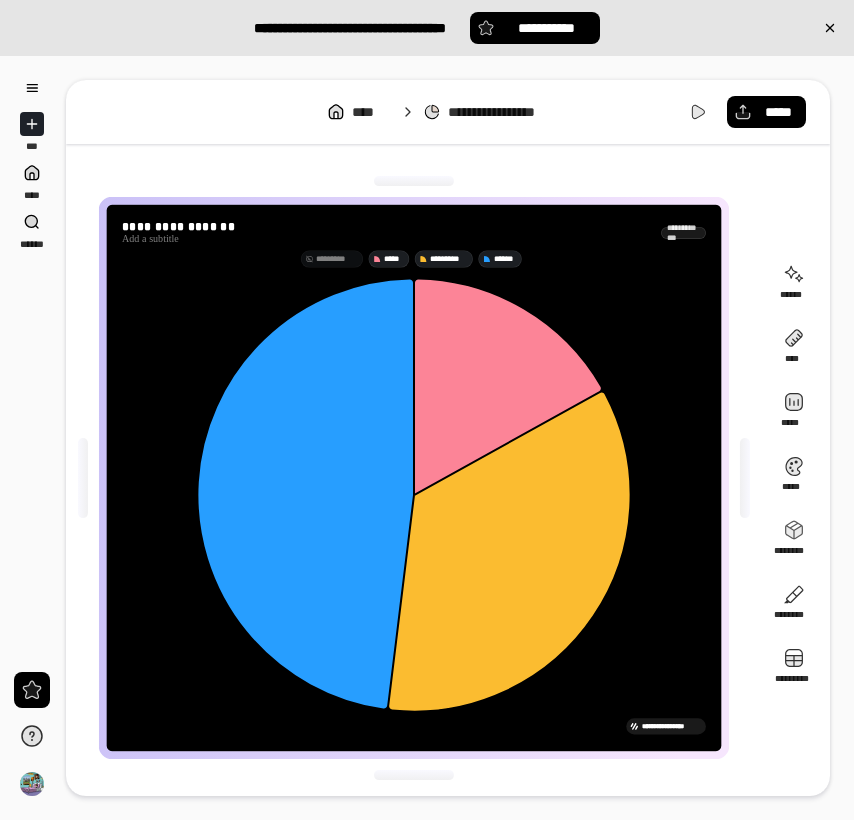 click on "*********" at bounding box center (337, 258) 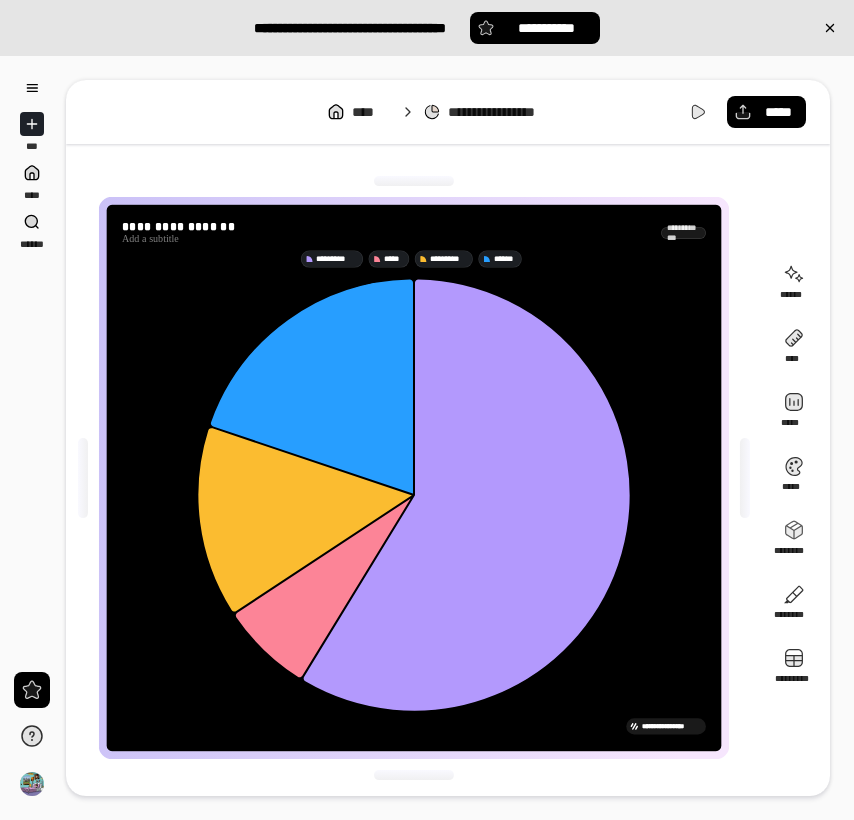 scroll, scrollTop: 0, scrollLeft: 0, axis: both 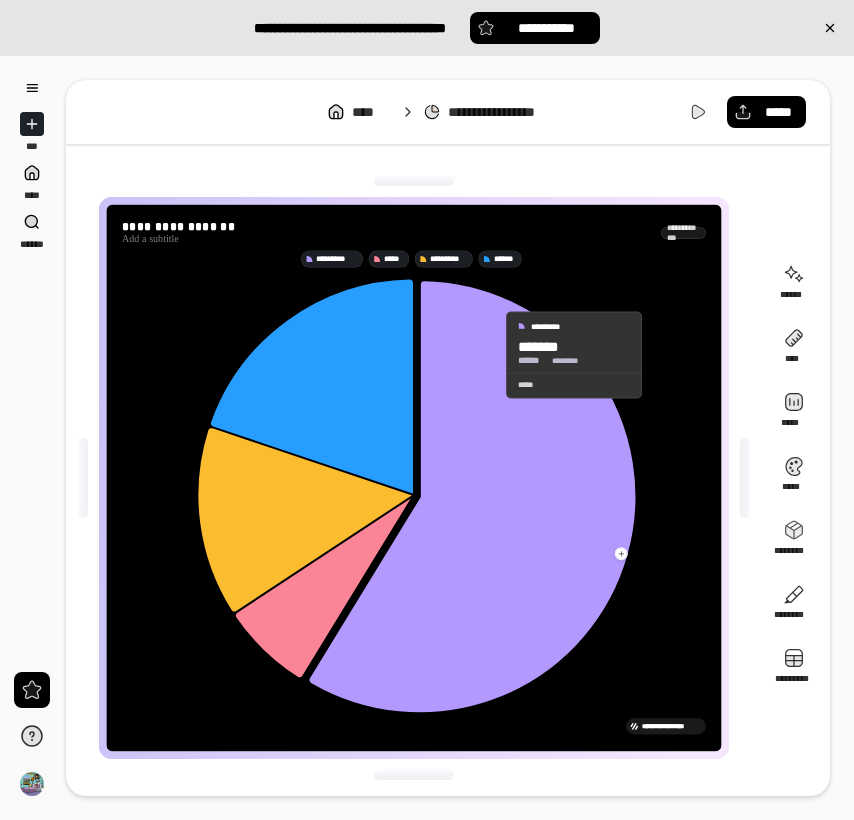 click 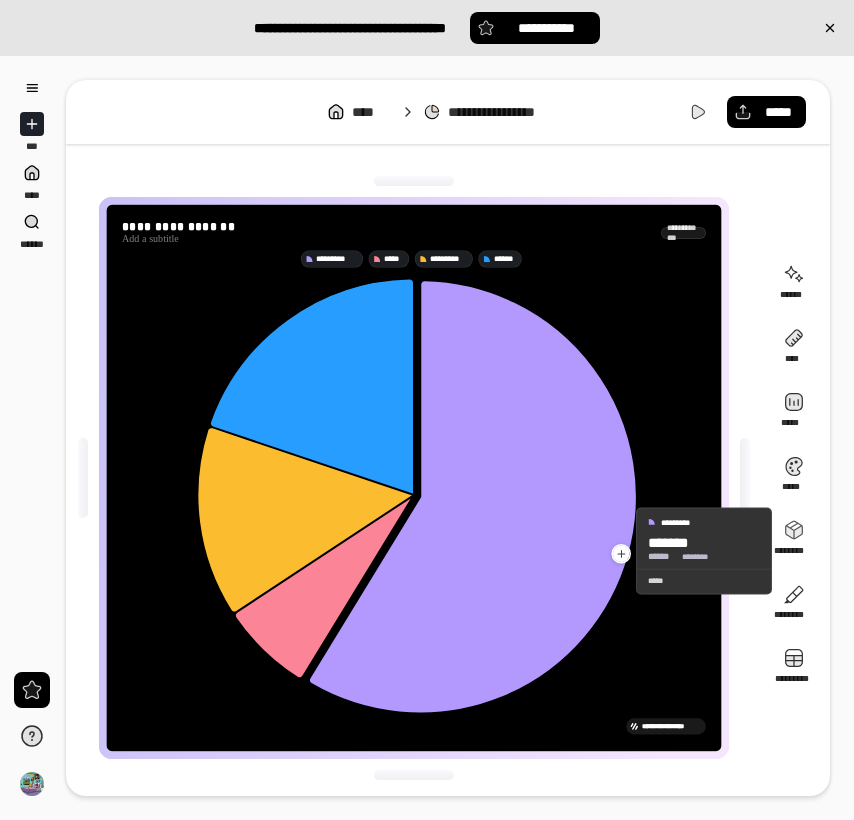 click 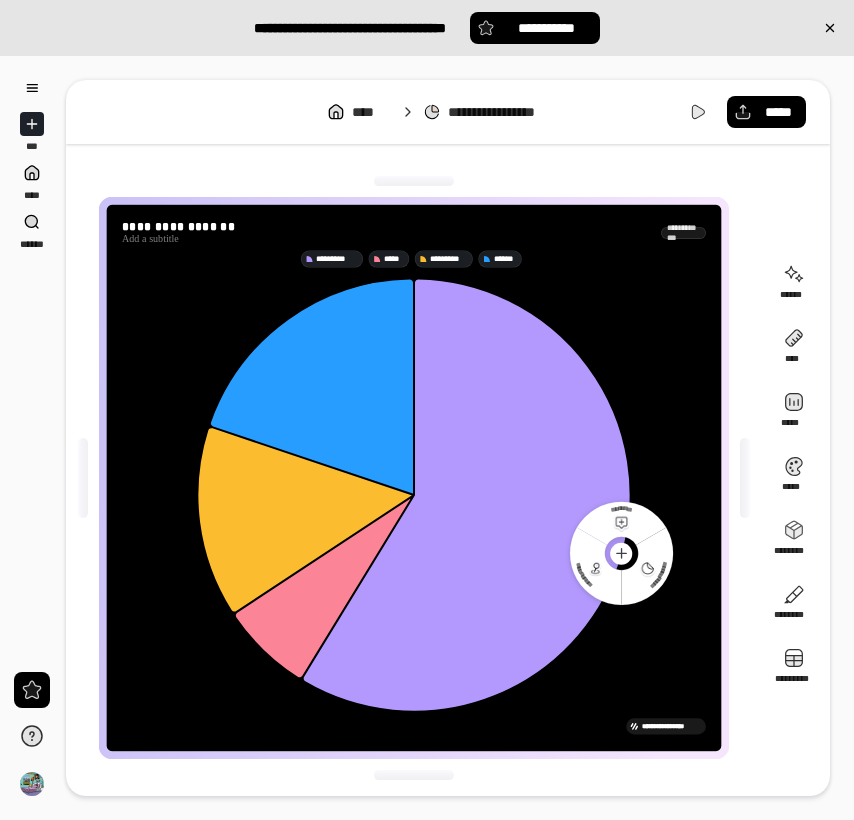 click 